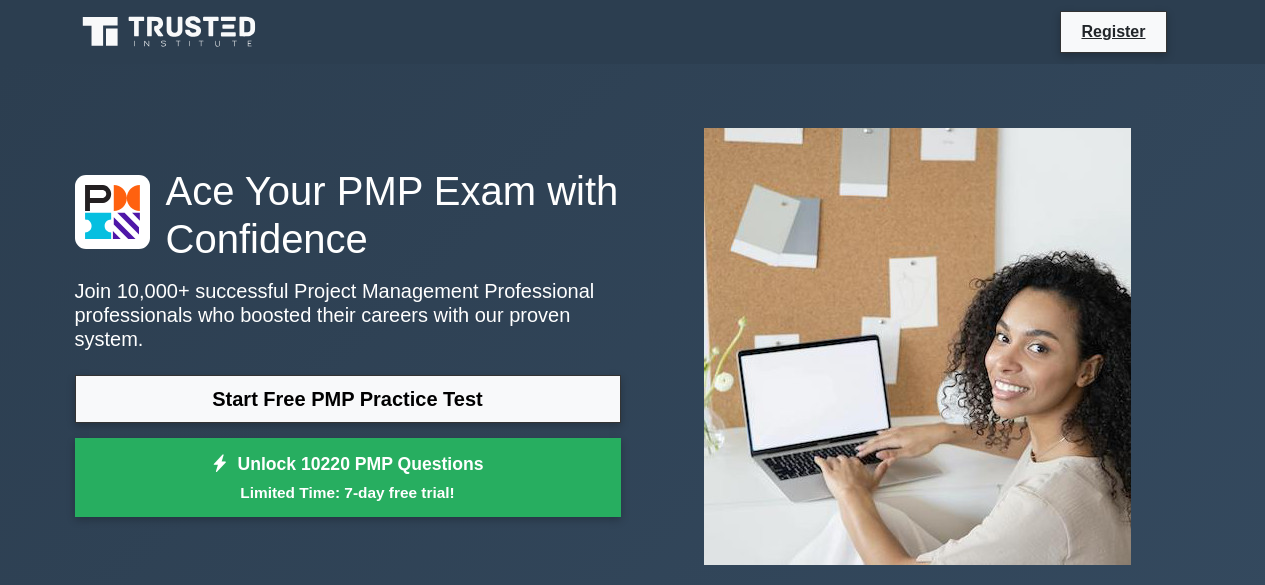 scroll, scrollTop: 0, scrollLeft: 0, axis: both 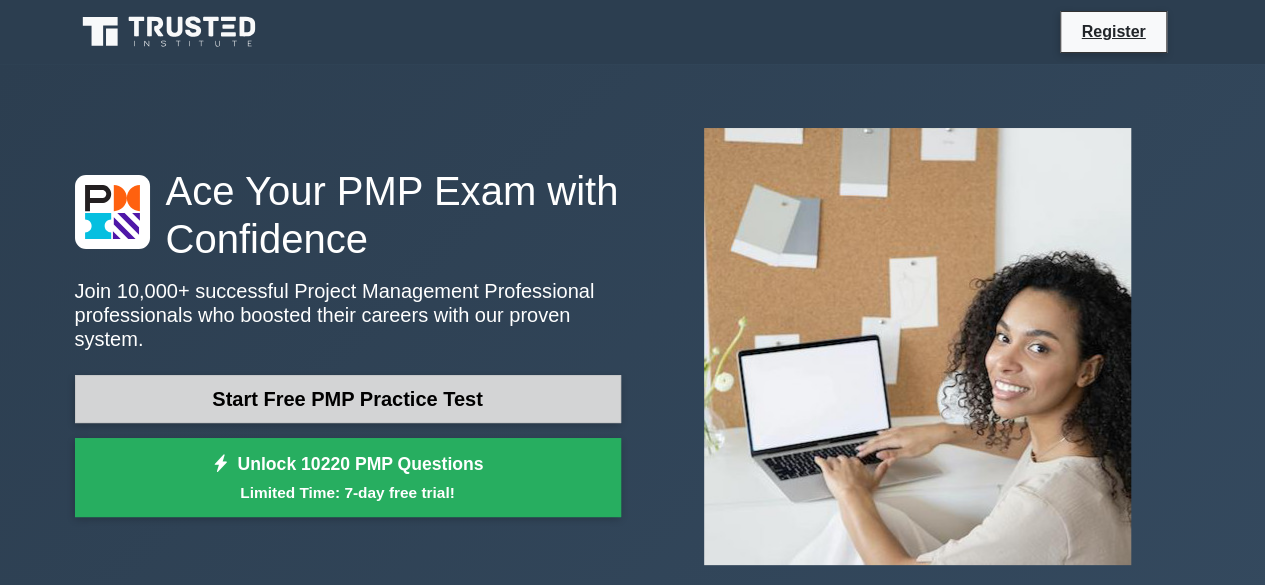 click on "Start Free PMP Practice Test" at bounding box center [348, 399] 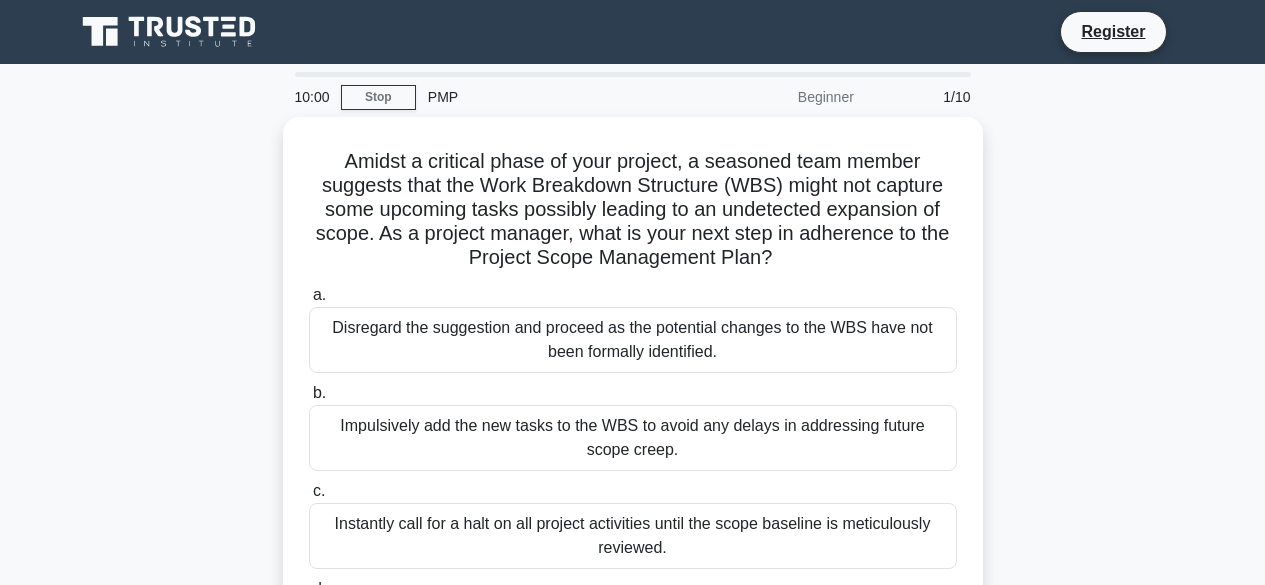 scroll, scrollTop: 0, scrollLeft: 0, axis: both 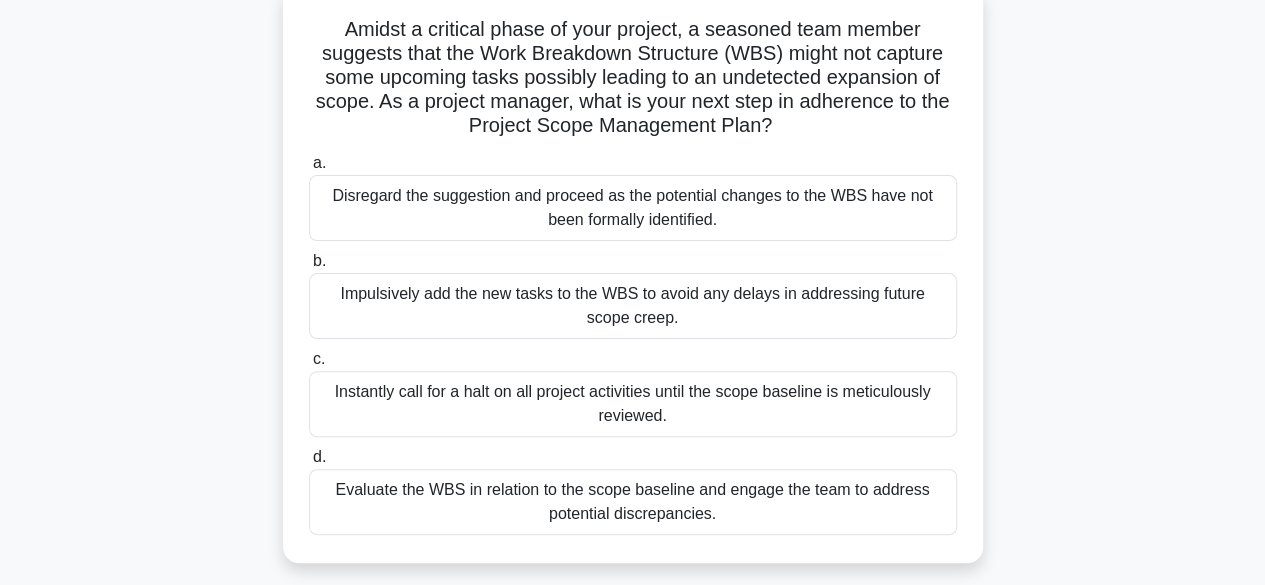 click on "Evaluate the WBS in relation to the scope baseline and engage the team to address potential discrepancies." at bounding box center [633, 502] 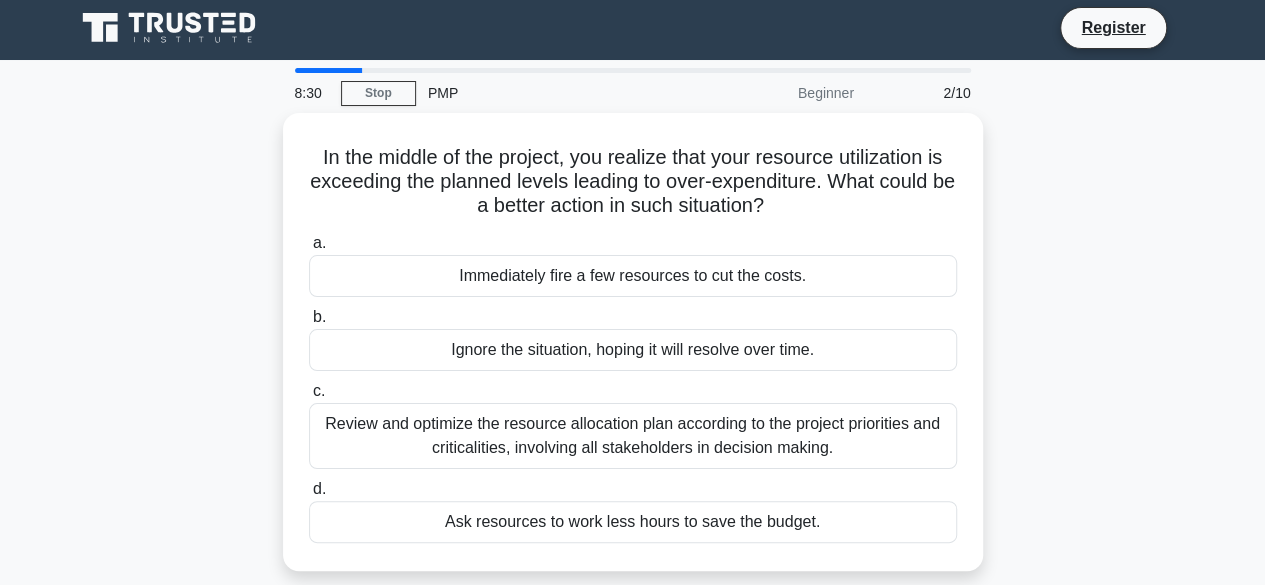 scroll, scrollTop: 0, scrollLeft: 0, axis: both 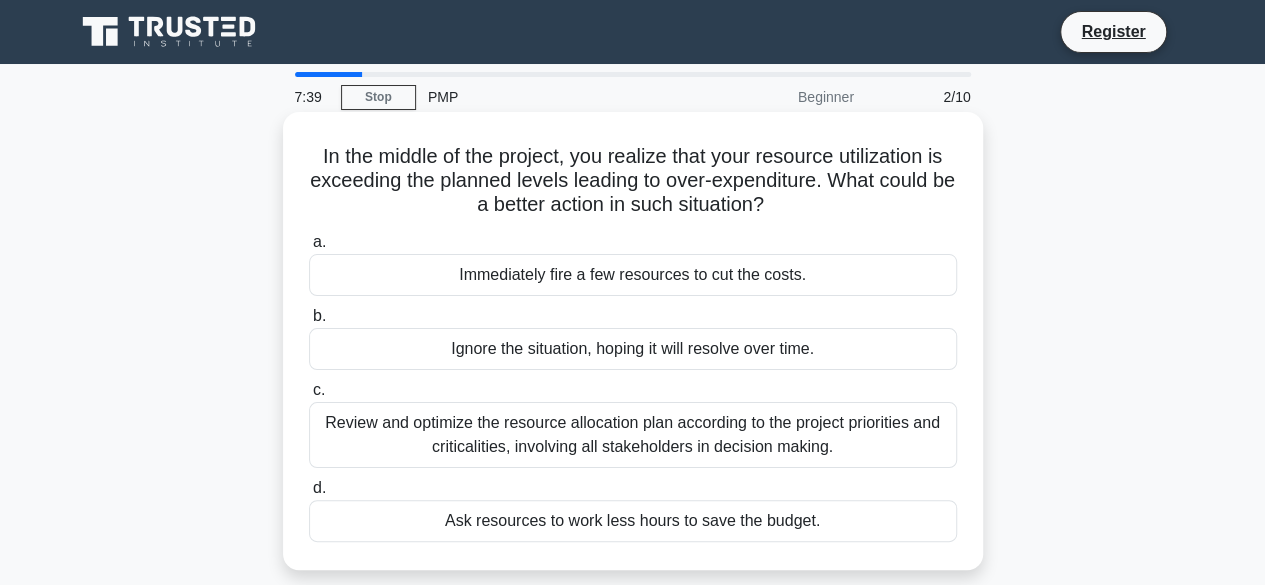 click on "Review and optimize the resource allocation plan according to the project priorities and criticalities, involving all stakeholders in decision making." at bounding box center [633, 435] 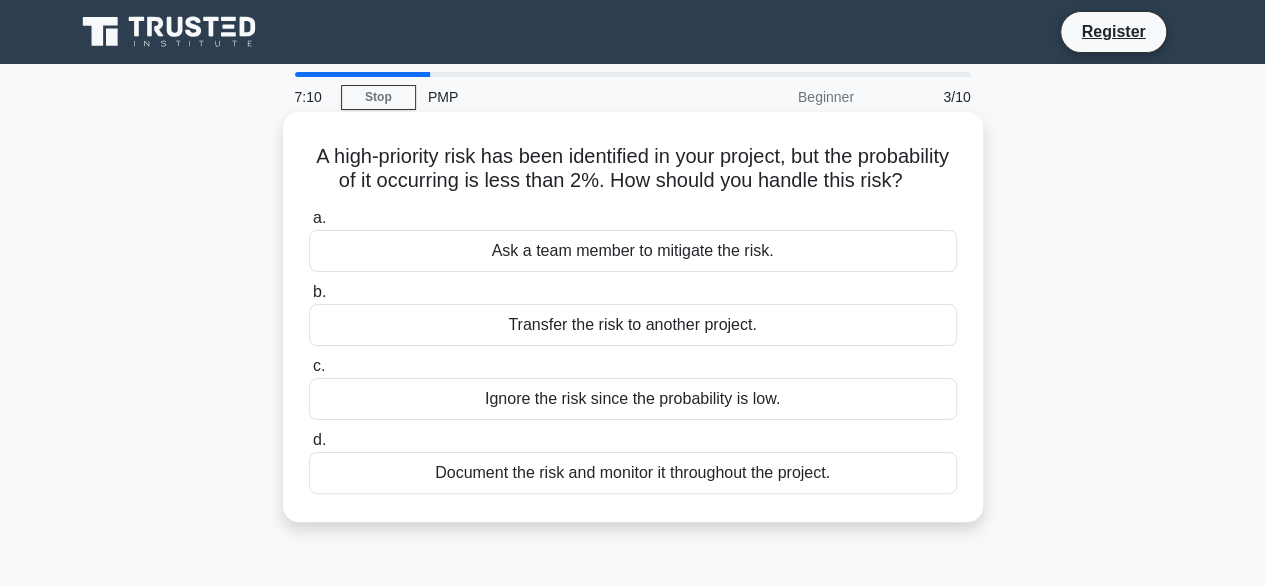 click on "Document the risk and monitor it throughout the project." at bounding box center [633, 473] 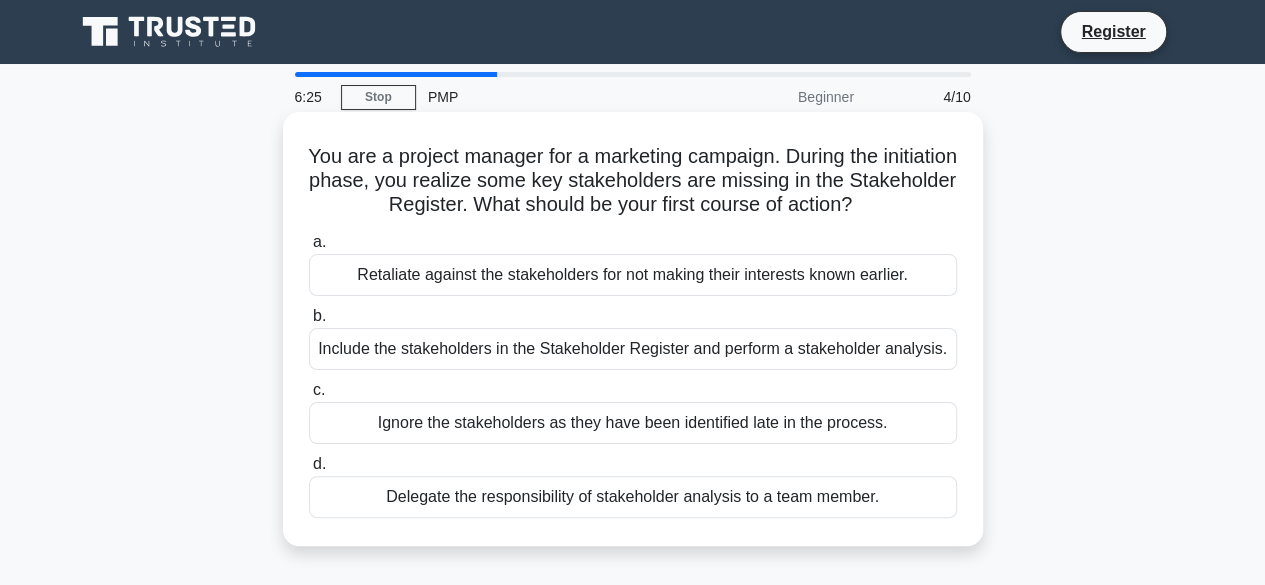 click on "Include the stakeholders in the Stakeholder Register and perform a stakeholder analysis." at bounding box center (633, 349) 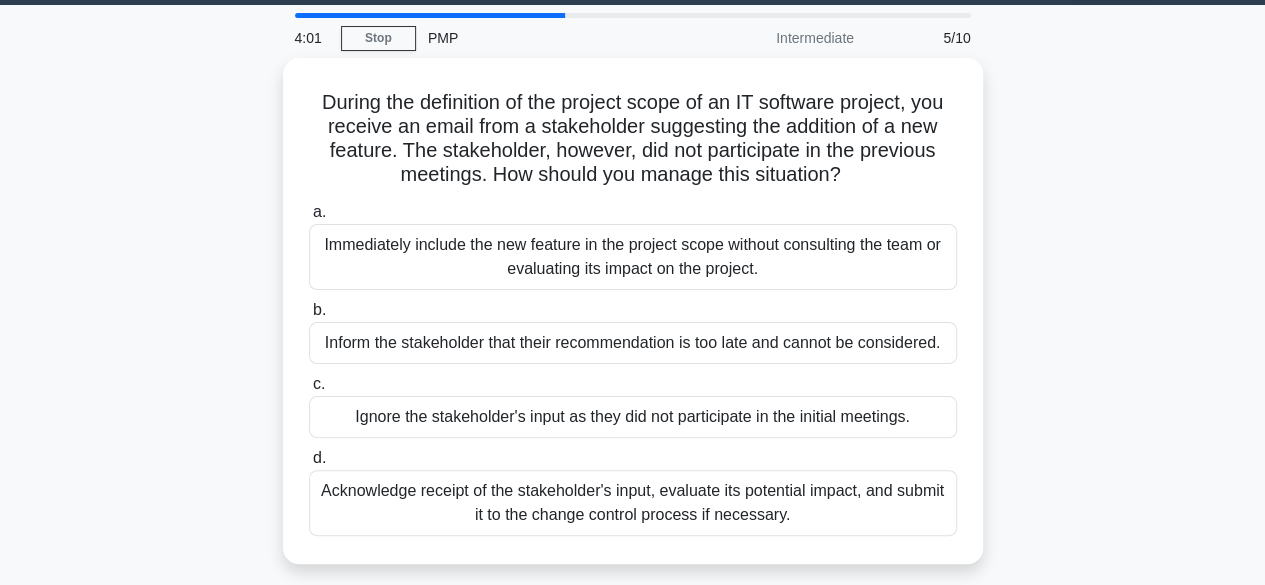 scroll, scrollTop: 62, scrollLeft: 0, axis: vertical 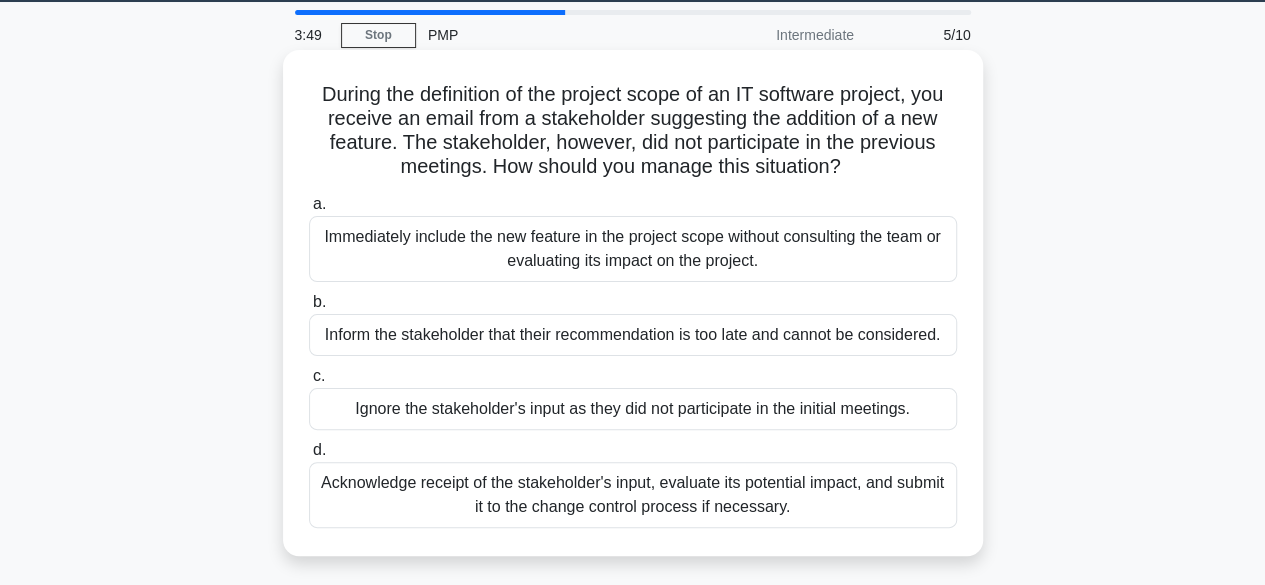 click on "Acknowledge receipt of the stakeholder's input, evaluate its potential impact, and submit it to the change control process if necessary." at bounding box center (633, 495) 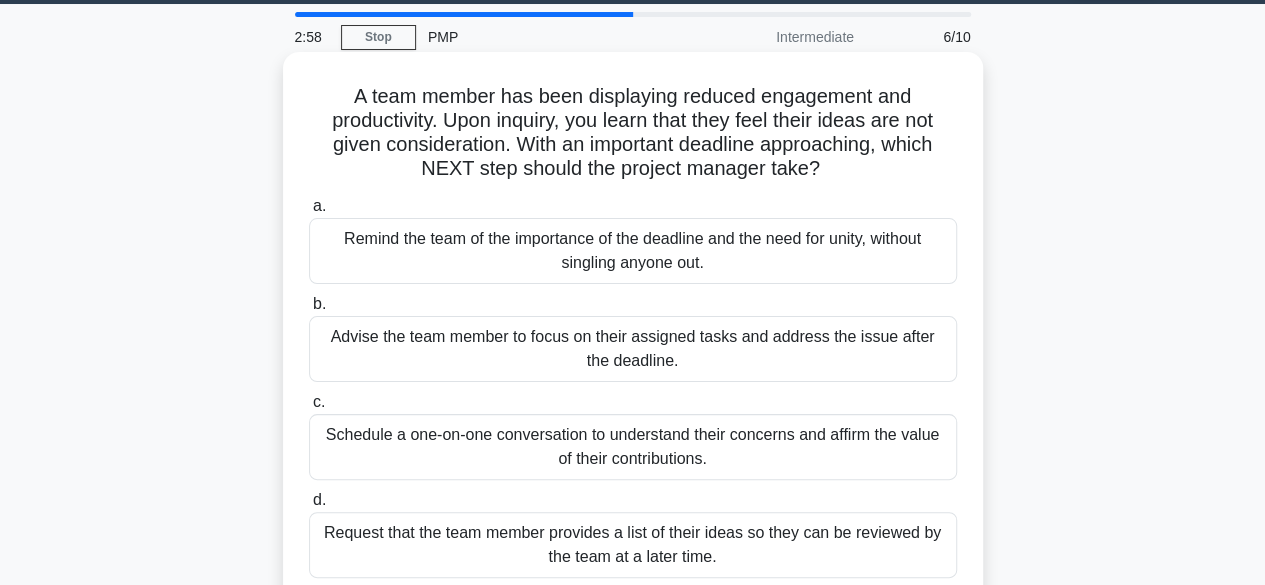scroll, scrollTop: 65, scrollLeft: 0, axis: vertical 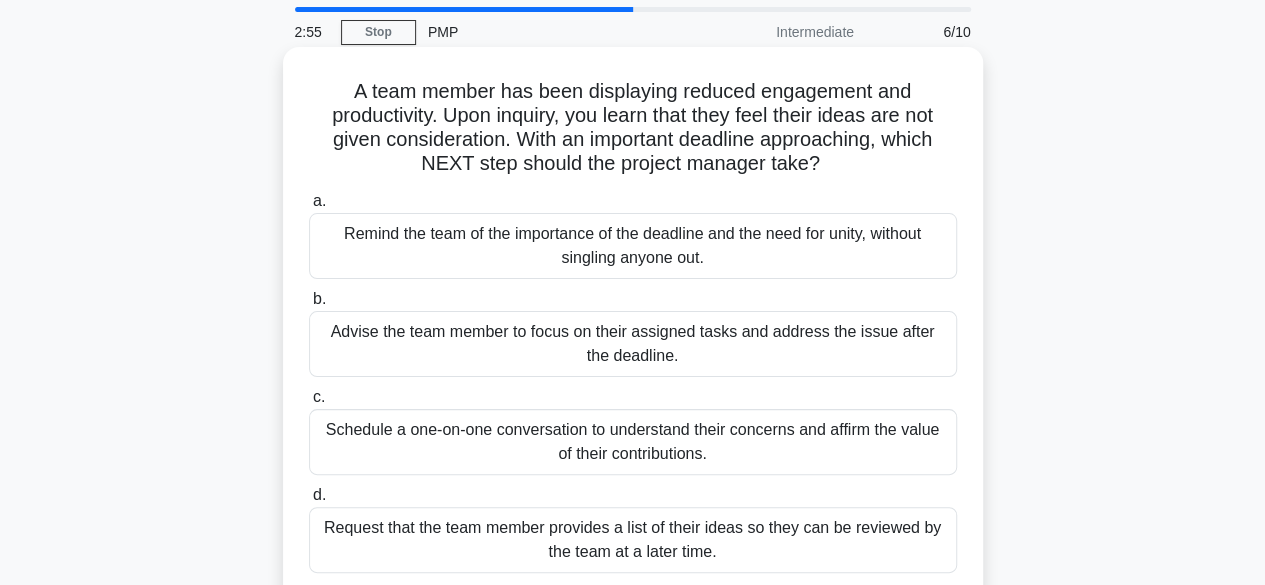click on "Schedule a one-on-one conversation to understand their concerns and affirm the value of their contributions." at bounding box center [633, 442] 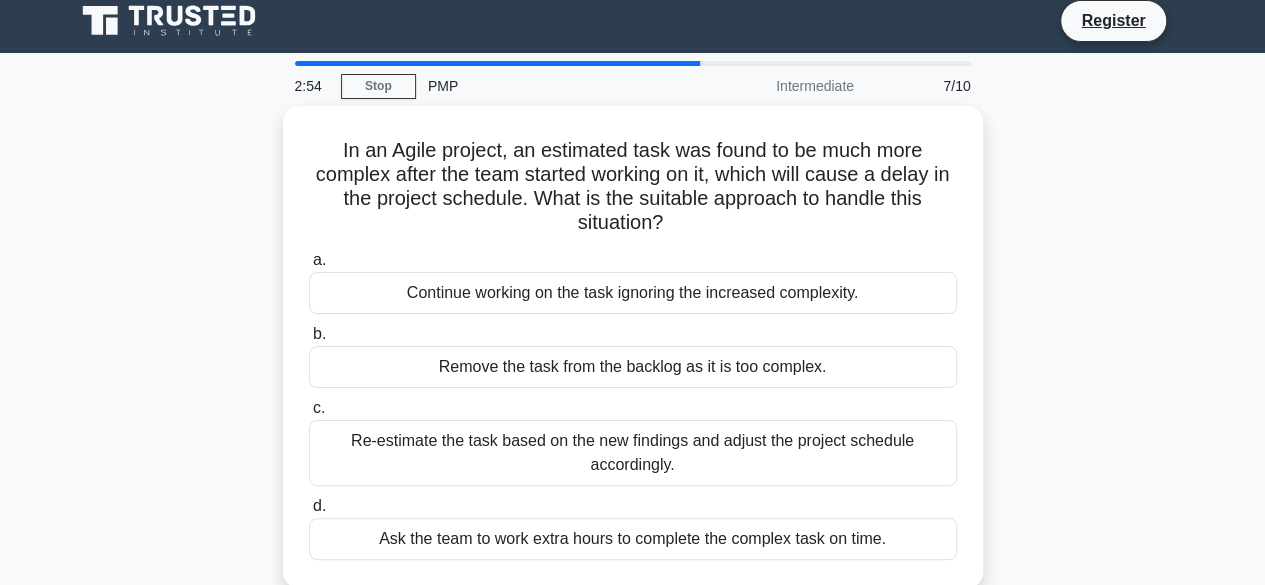 scroll, scrollTop: 0, scrollLeft: 0, axis: both 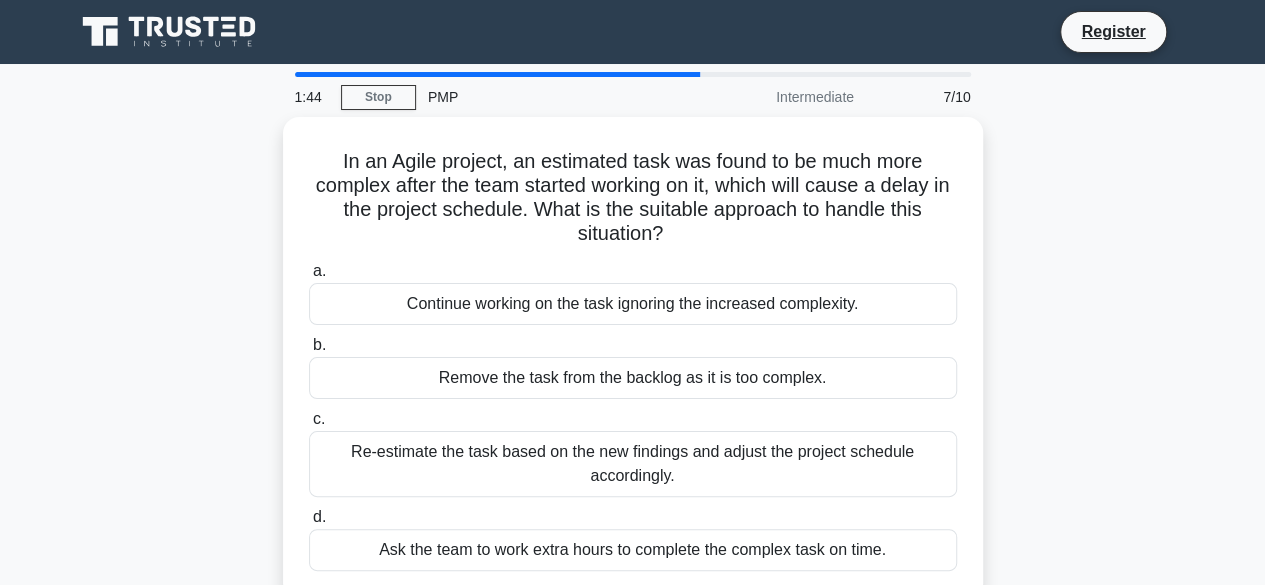 click on "Re-estimate the task based on the new findings and adjust the project schedule accordingly." at bounding box center [633, 464] 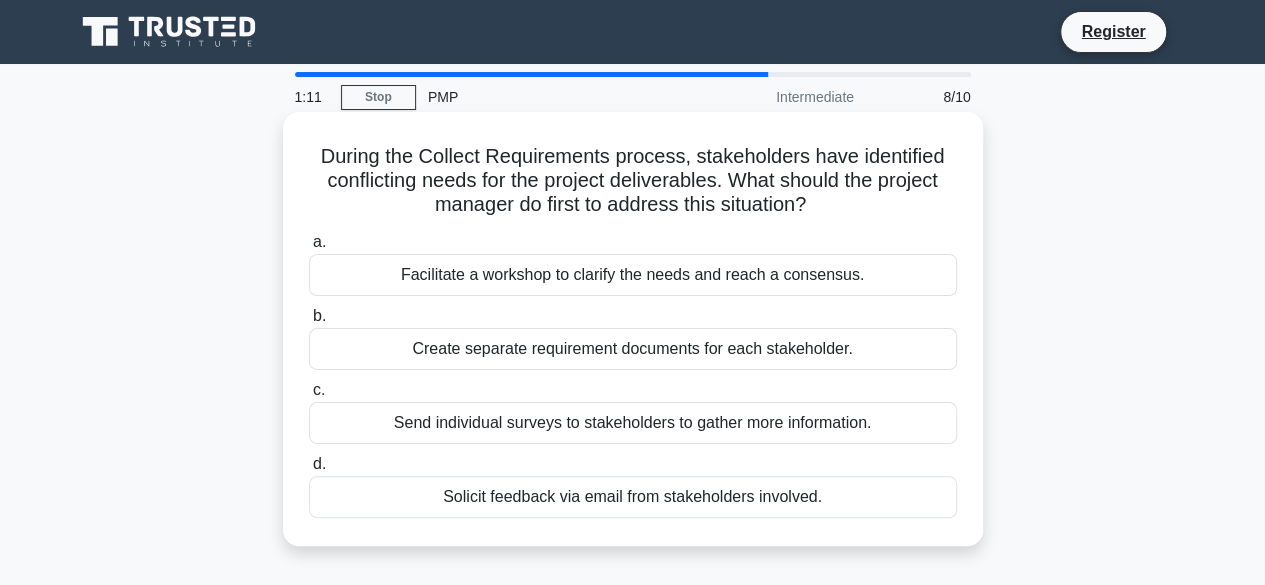 click on "Facilitate a workshop to clarify the needs and reach a consensus." at bounding box center (633, 275) 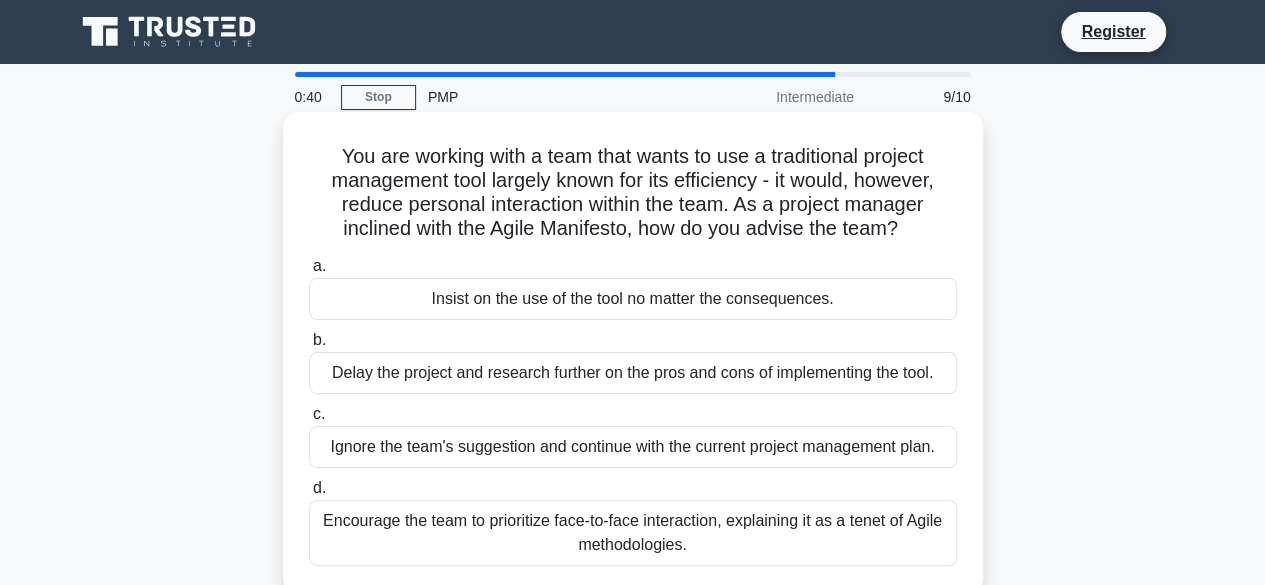 click on "Encourage the team to prioritize face-to-face interaction, explaining it as a tenet of Agile methodologies." at bounding box center (633, 533) 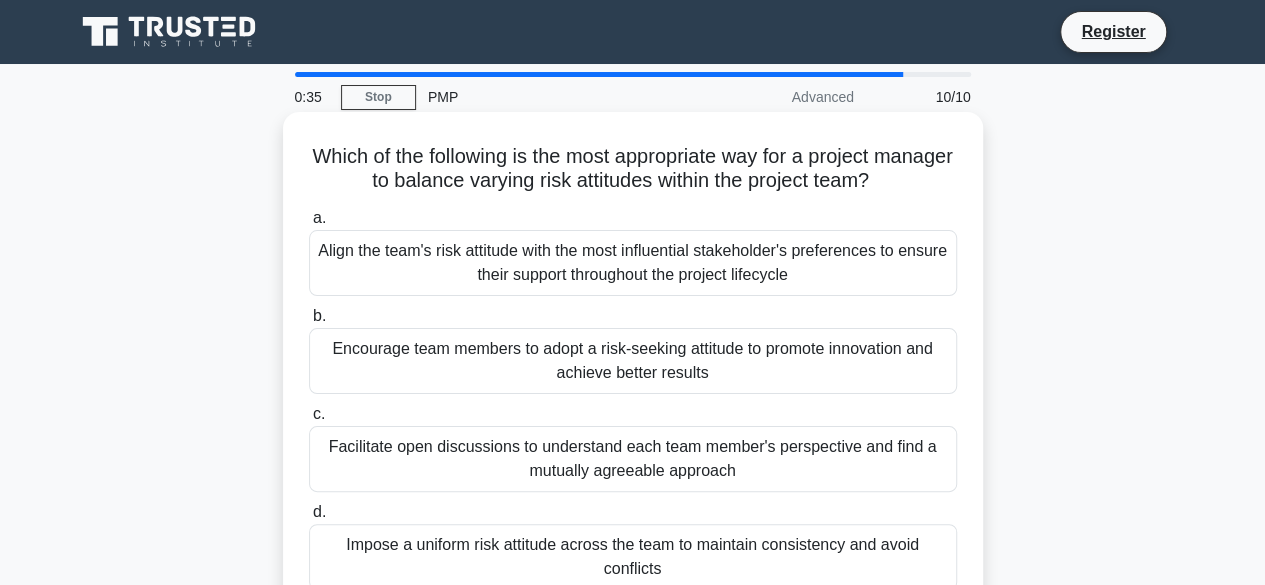 click on "Facilitate open discussions to understand each team member's perspective and find a mutually agreeable approach" at bounding box center (633, 459) 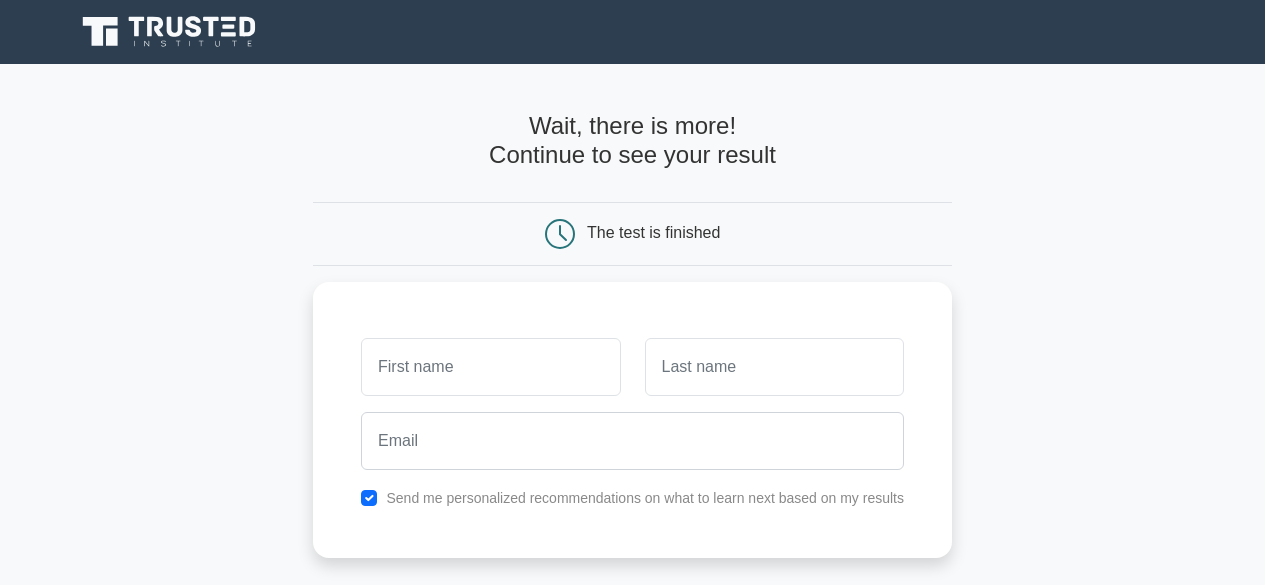 scroll, scrollTop: 0, scrollLeft: 0, axis: both 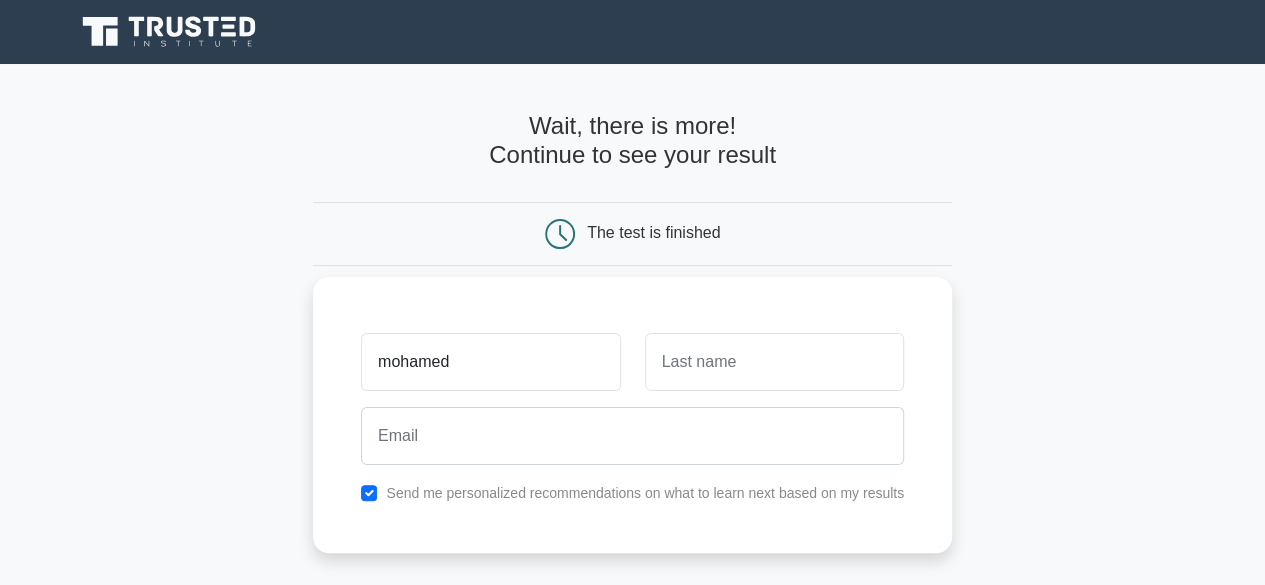 type on "mohamed" 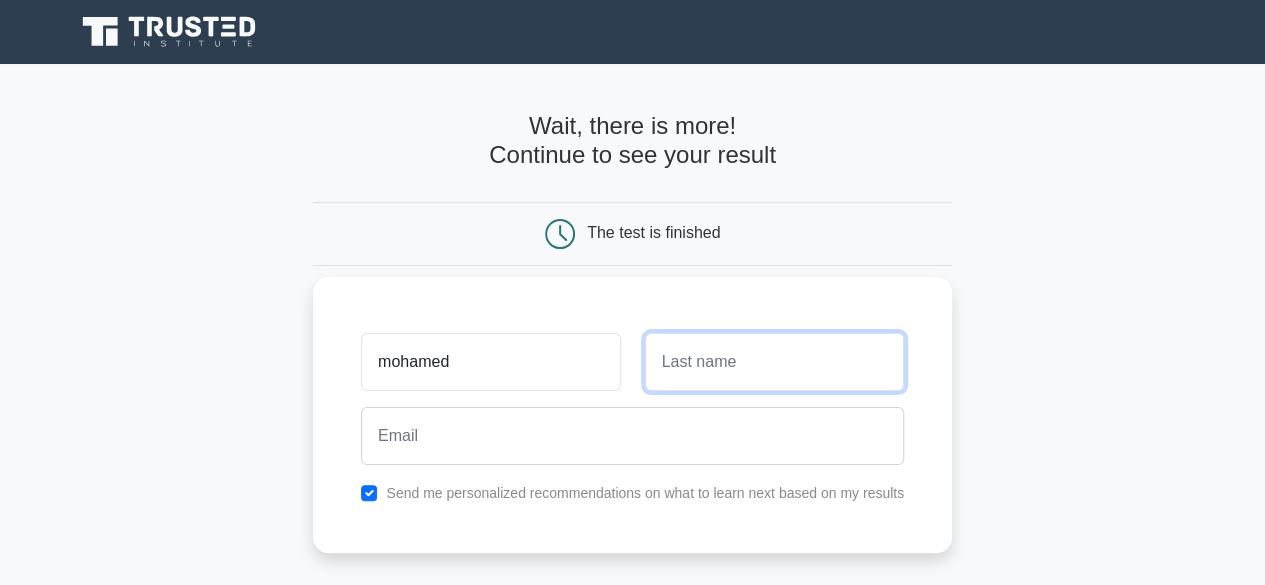 click at bounding box center [774, 362] 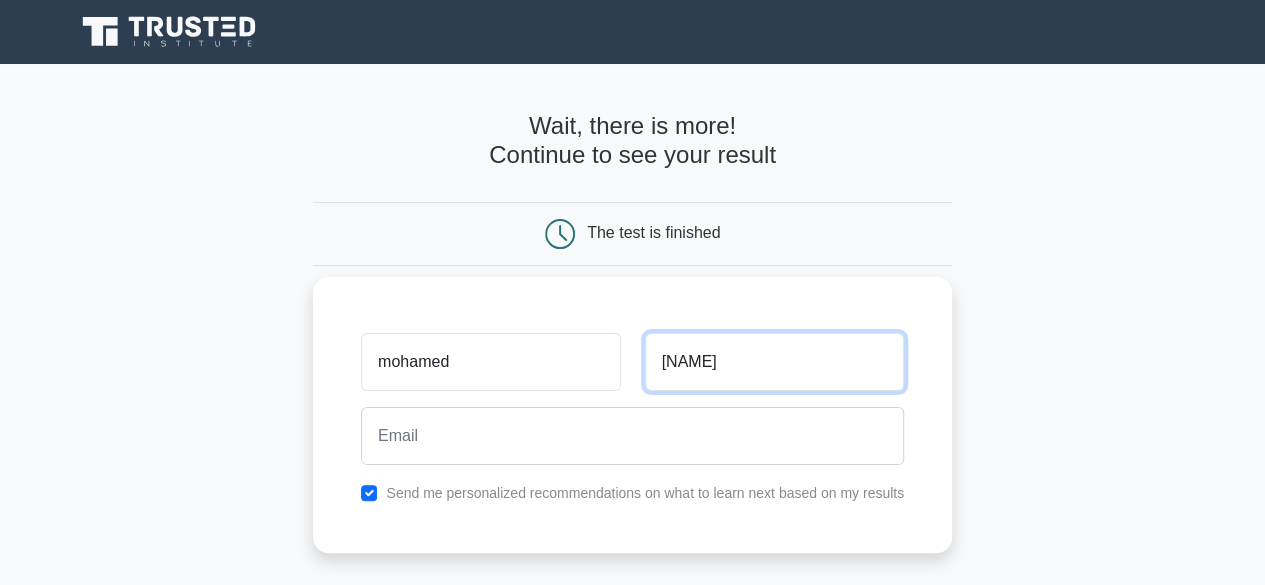 type on "[NAME]" 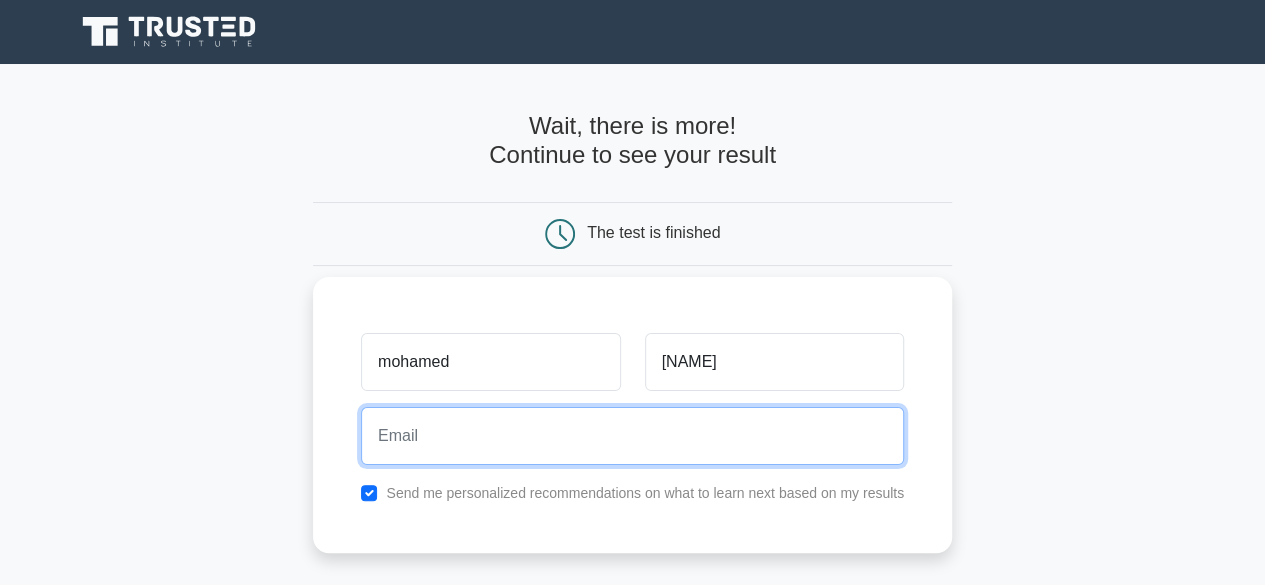 click at bounding box center (632, 436) 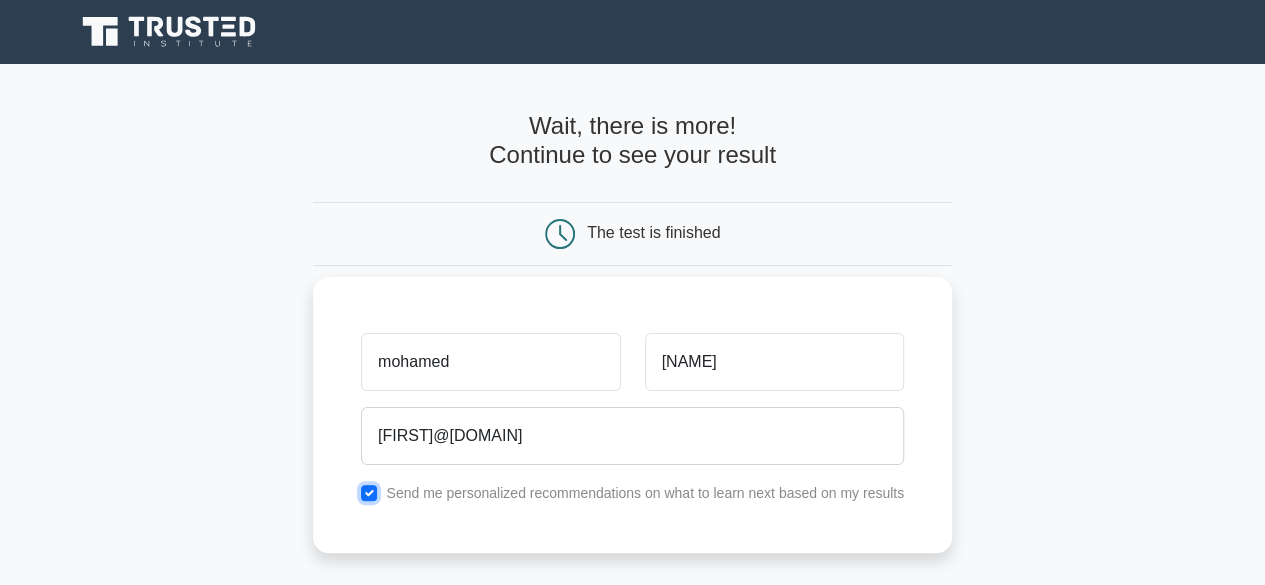click at bounding box center (369, 493) 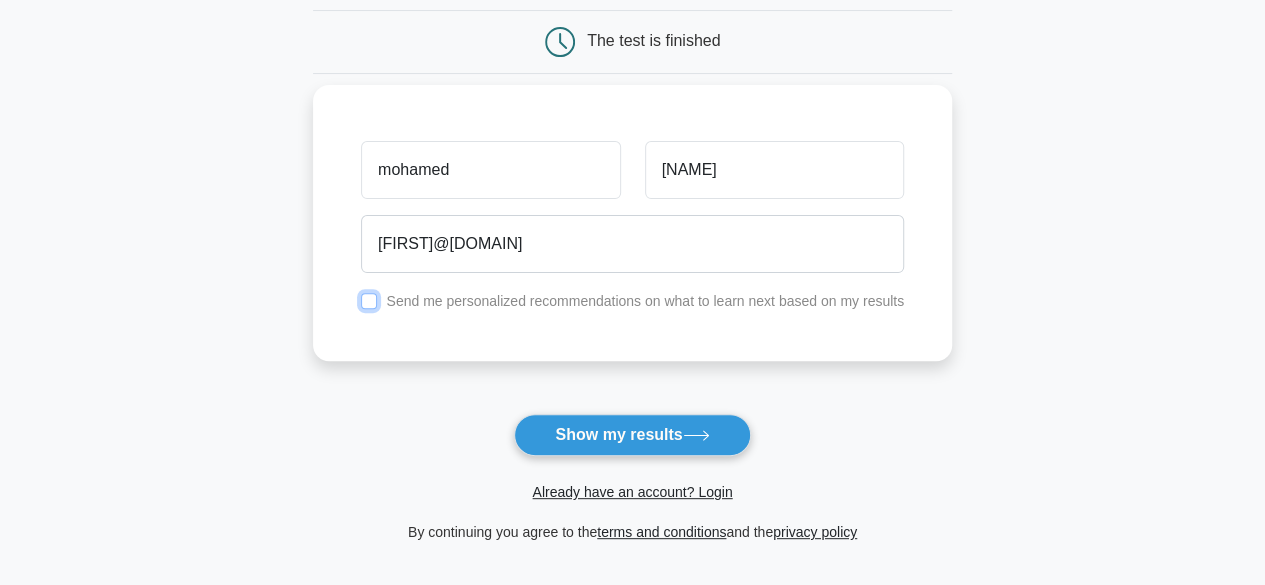 scroll, scrollTop: 206, scrollLeft: 0, axis: vertical 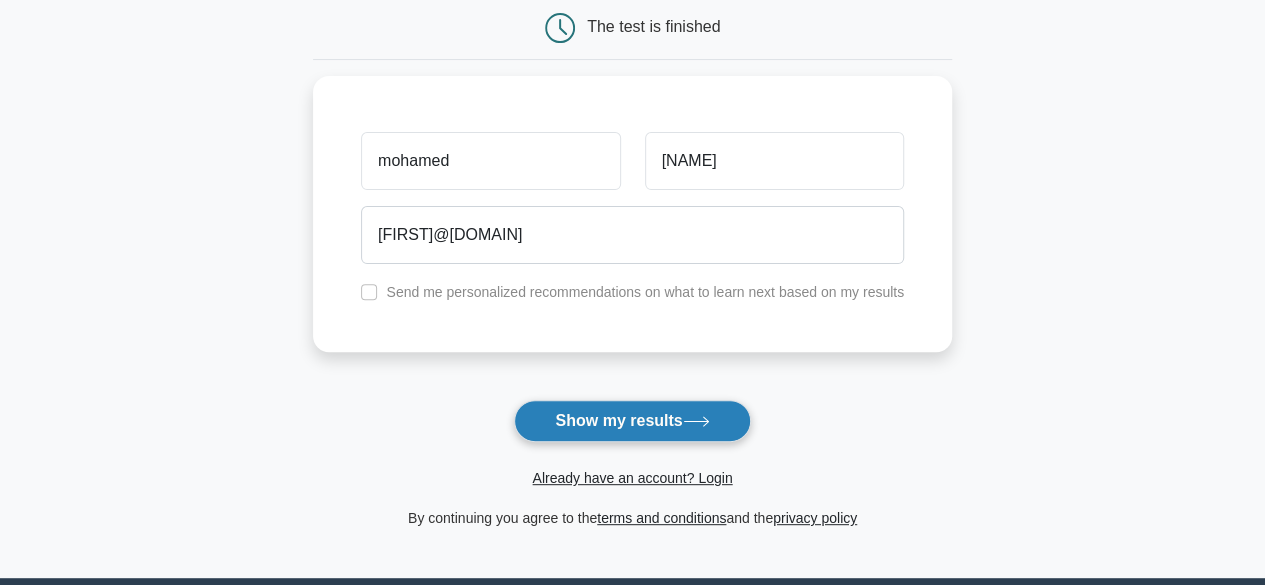 click on "Show my results" at bounding box center [632, 421] 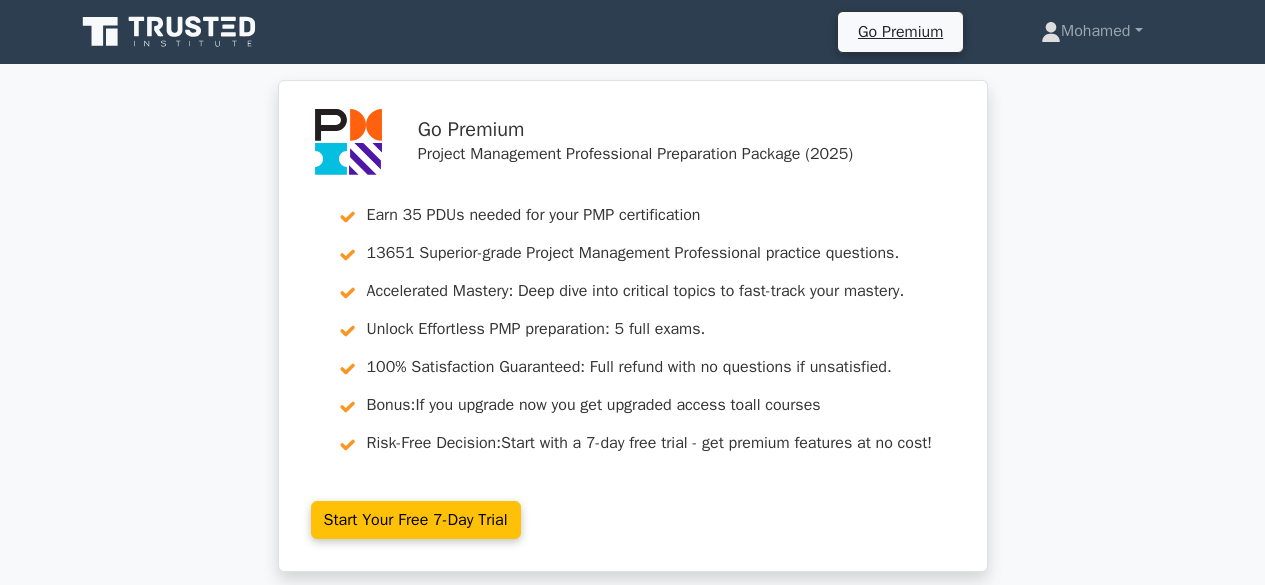 scroll, scrollTop: 0, scrollLeft: 0, axis: both 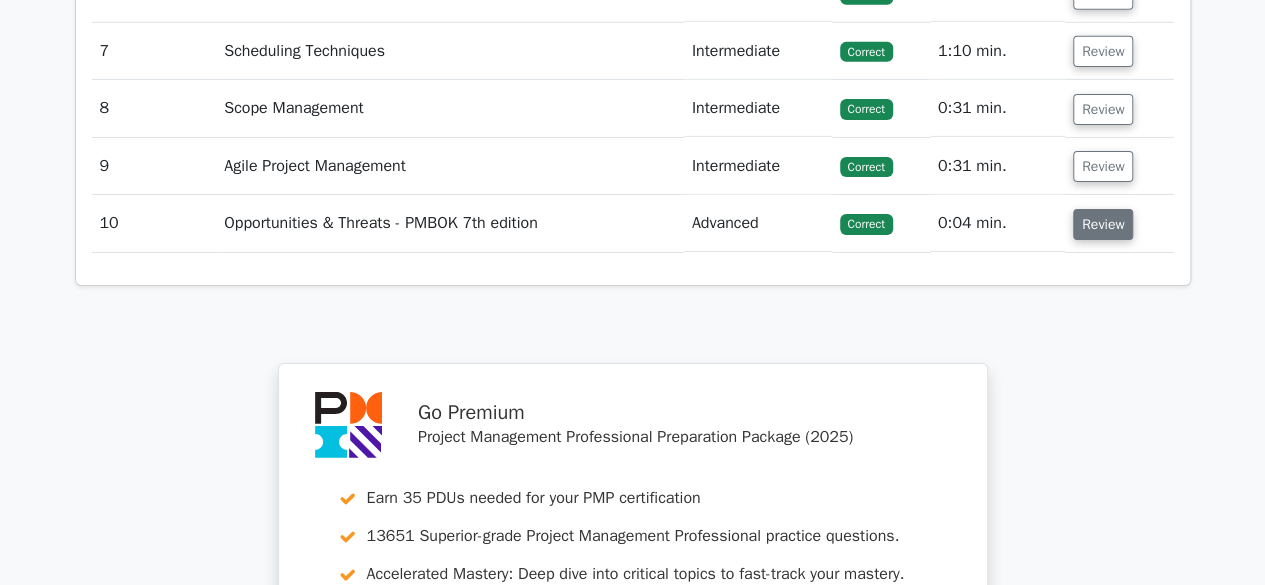 click on "Review" at bounding box center [1103, 224] 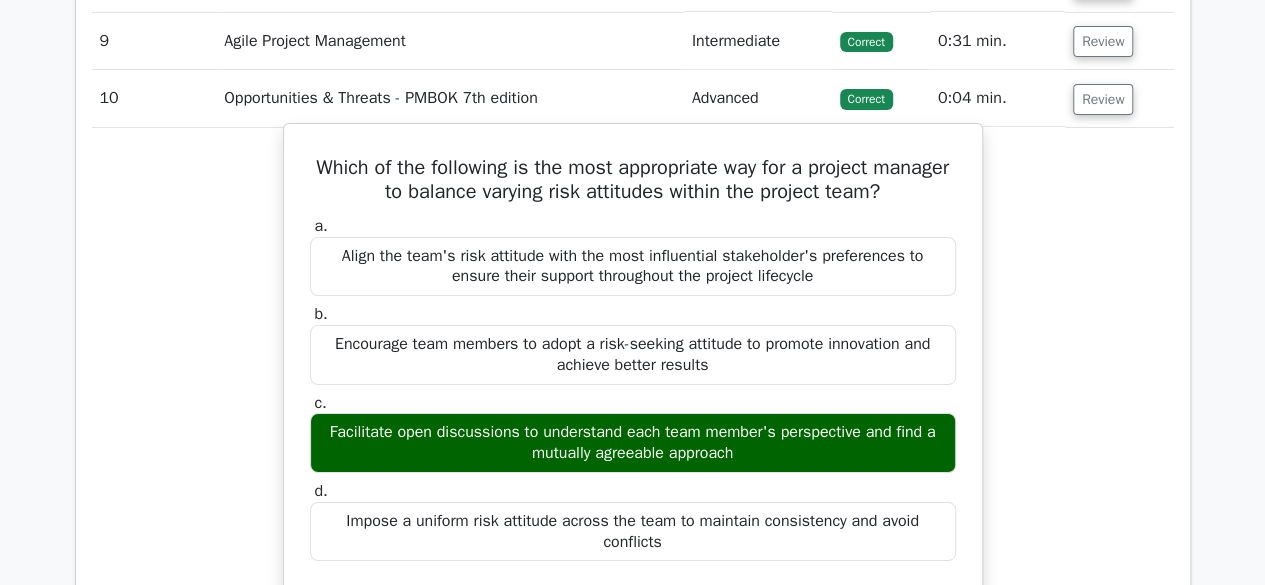 scroll, scrollTop: 3383, scrollLeft: 0, axis: vertical 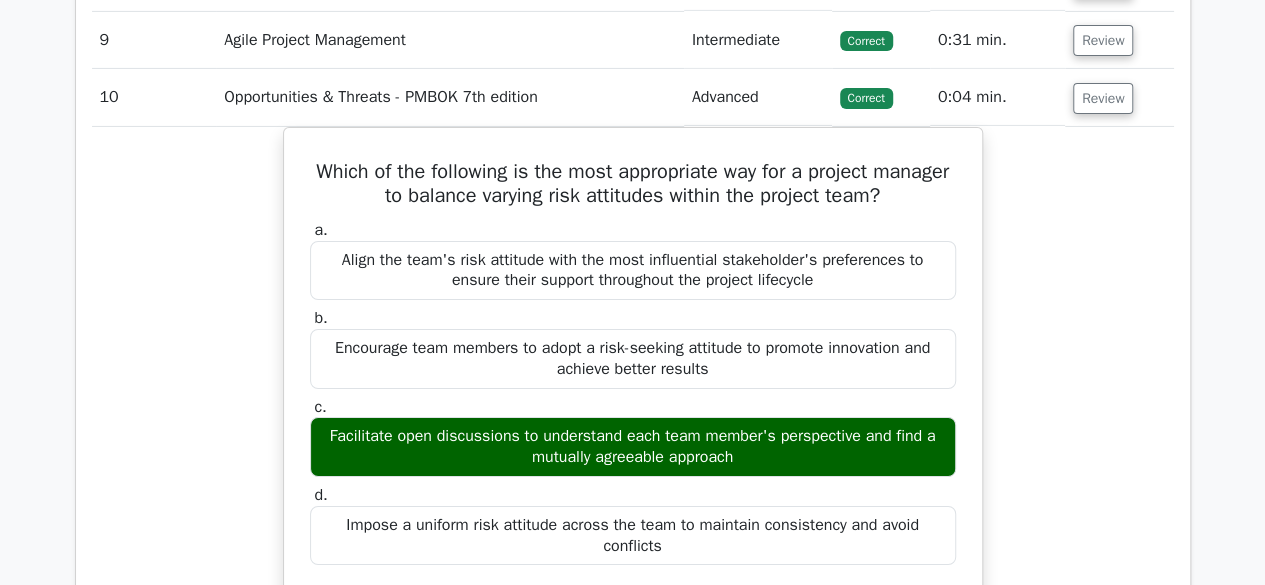 click on "Which of the following is the most appropriate way for a project manager to balance varying risk attitudes within the project team?
a.
Align the team's risk attitude with the most influential stakeholder's preferences to ensure their support throughout the project lifecycle
b." at bounding box center (633, 573) 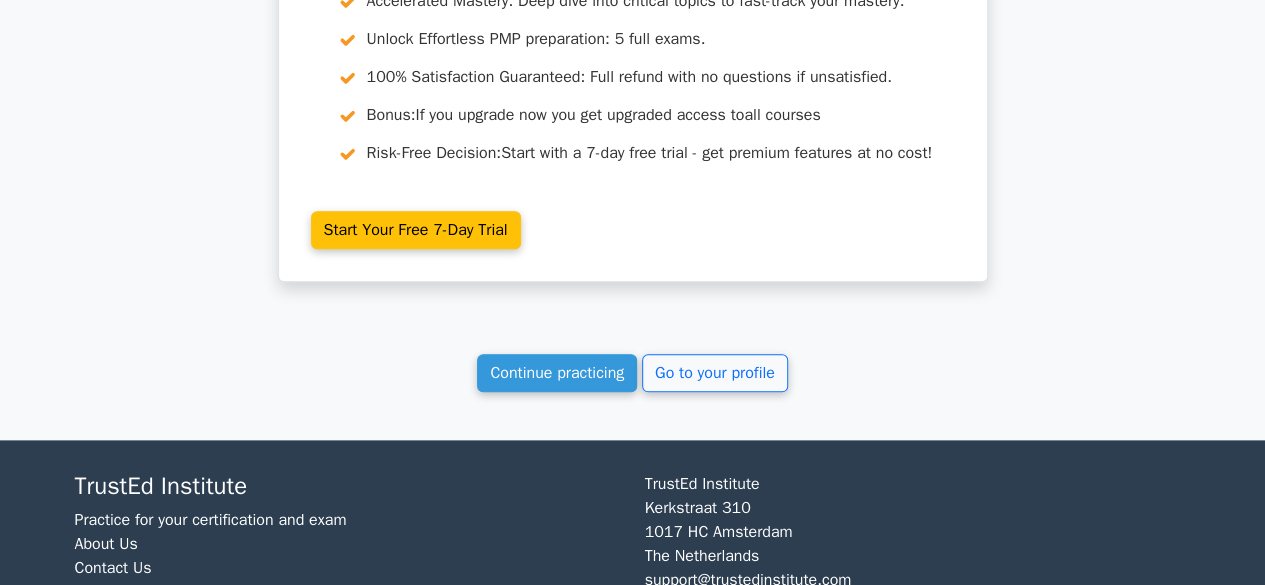 scroll, scrollTop: 4856, scrollLeft: 0, axis: vertical 